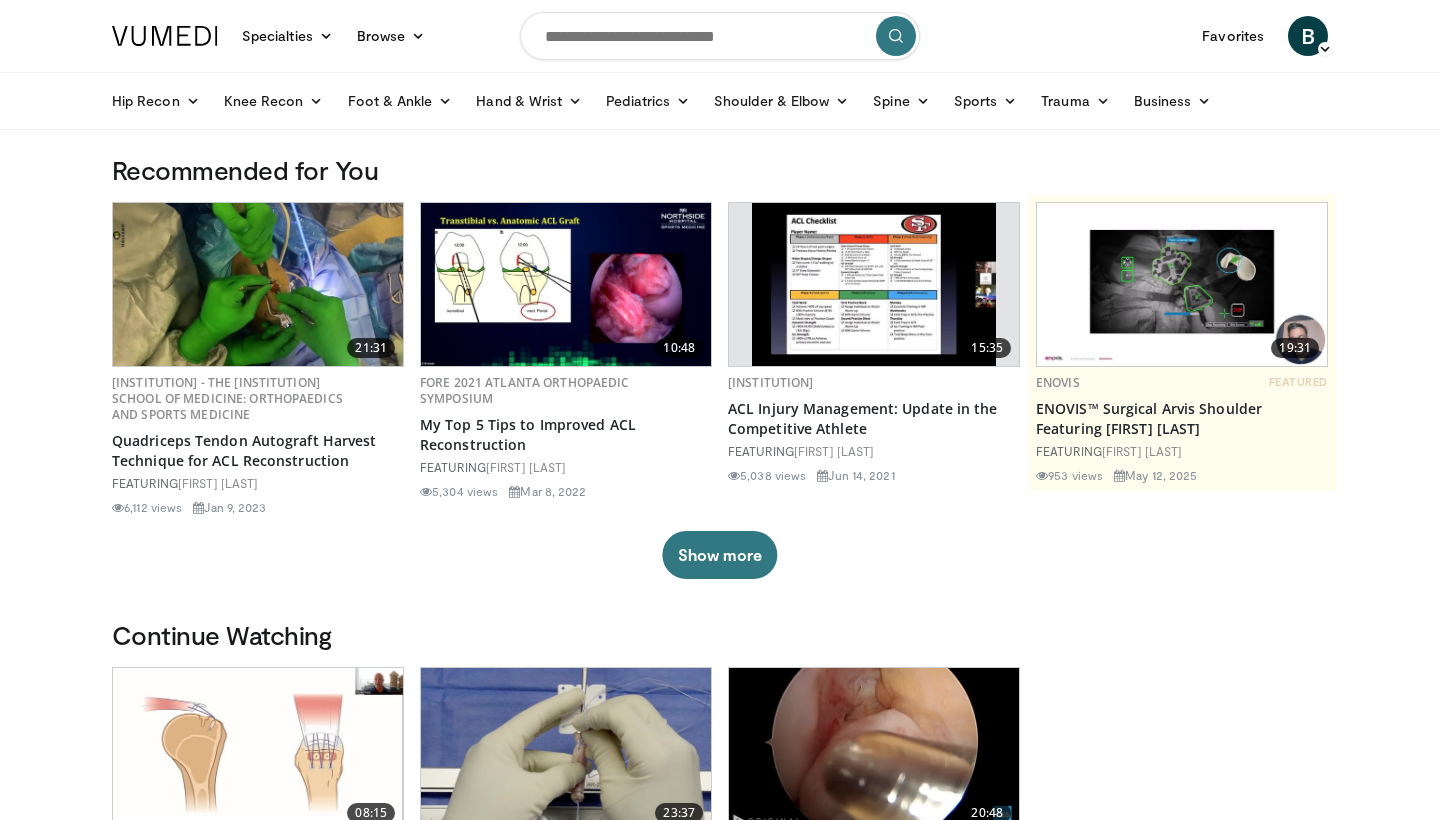 scroll, scrollTop: 0, scrollLeft: 0, axis: both 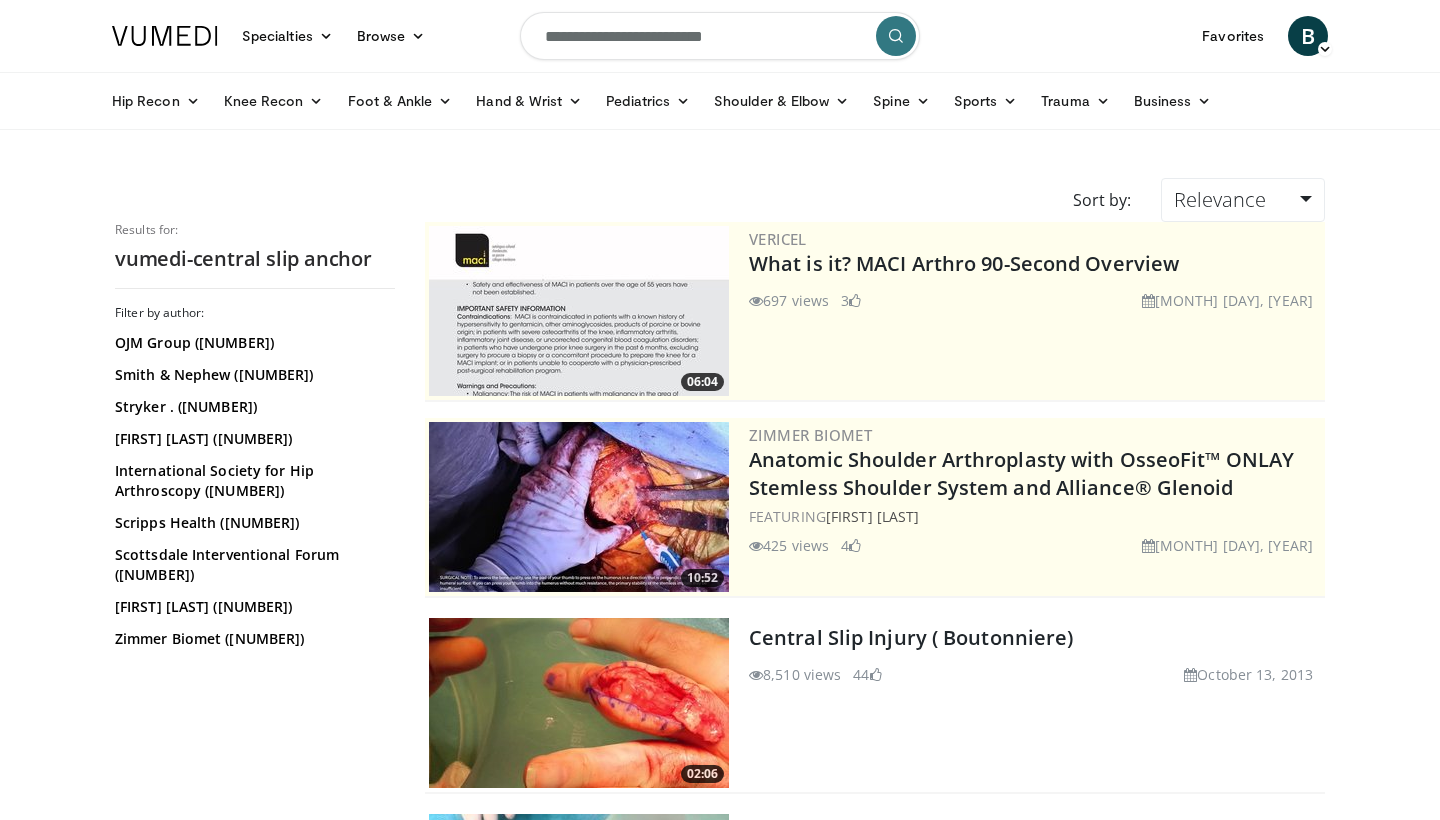 click at bounding box center [579, 703] 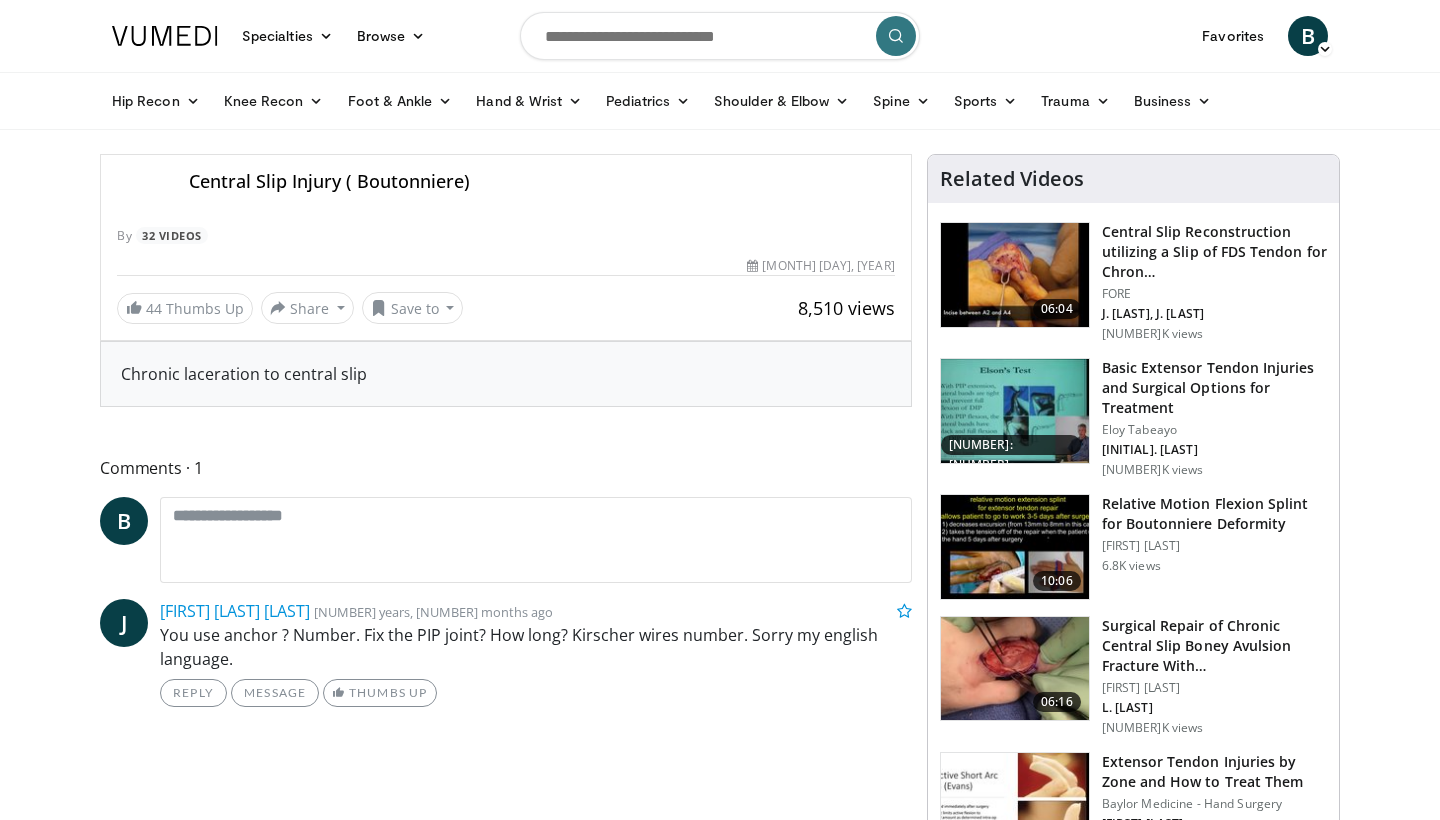 scroll, scrollTop: 0, scrollLeft: 0, axis: both 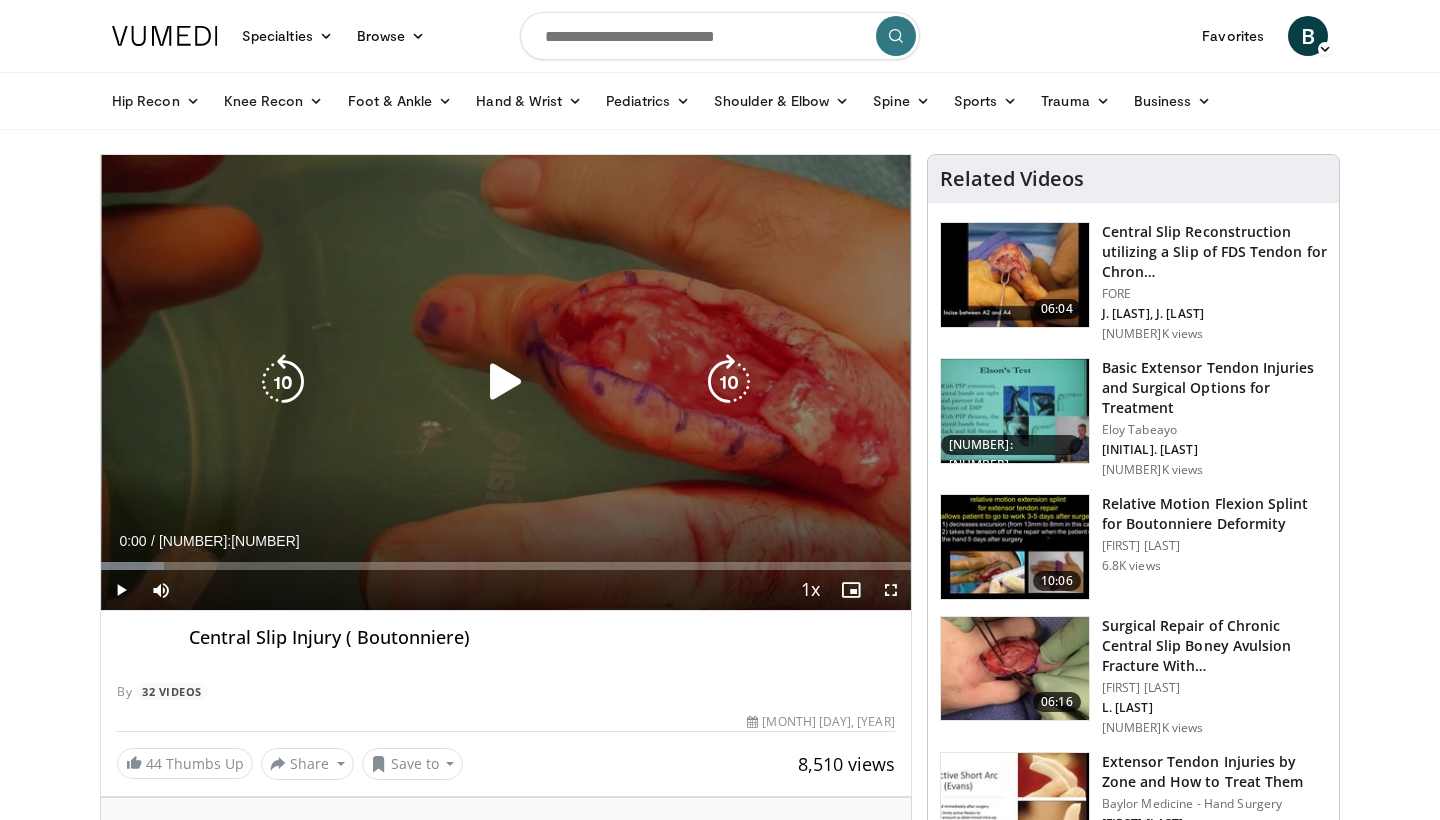 click at bounding box center [506, 382] 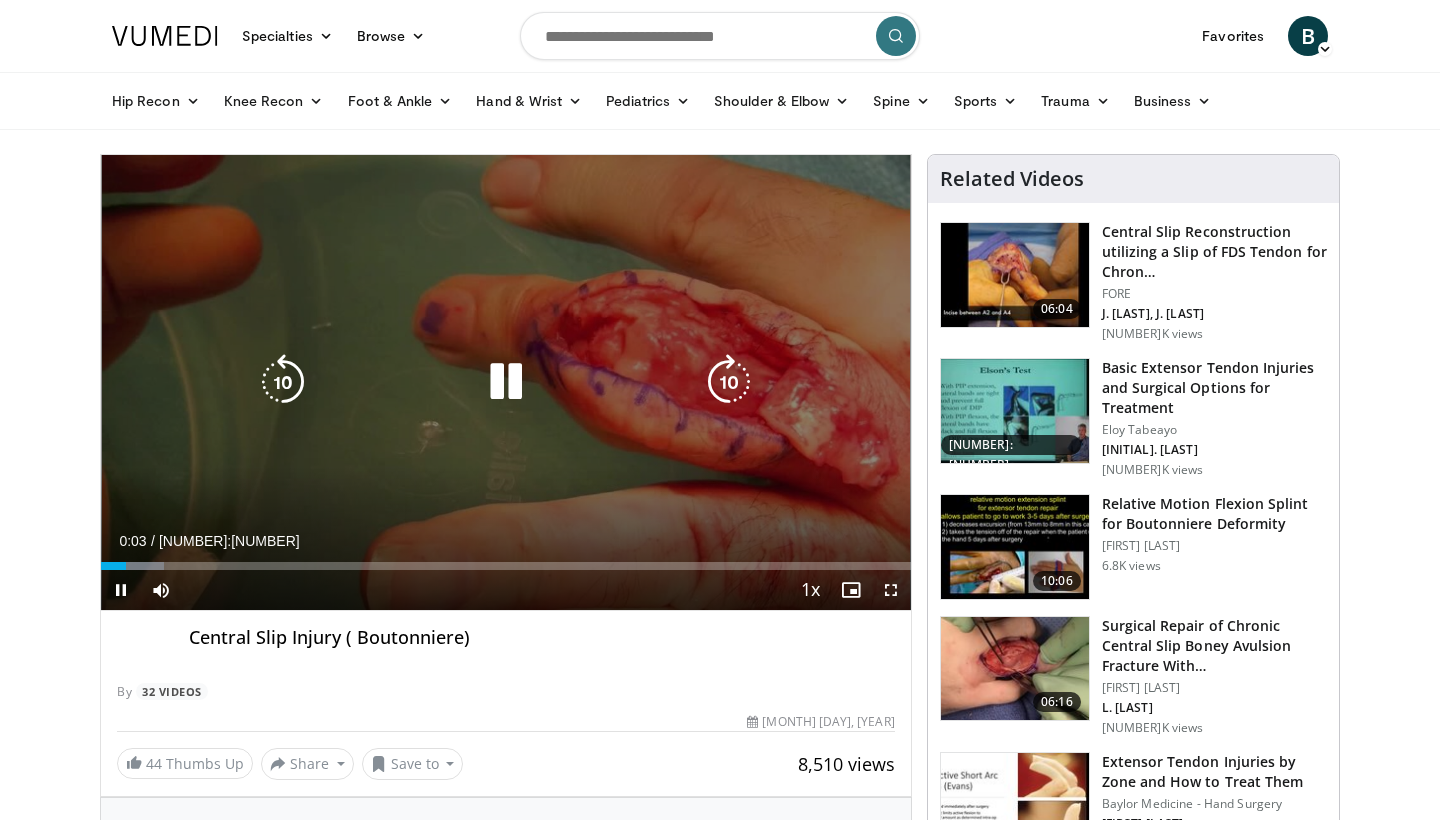 click at bounding box center (729, 382) 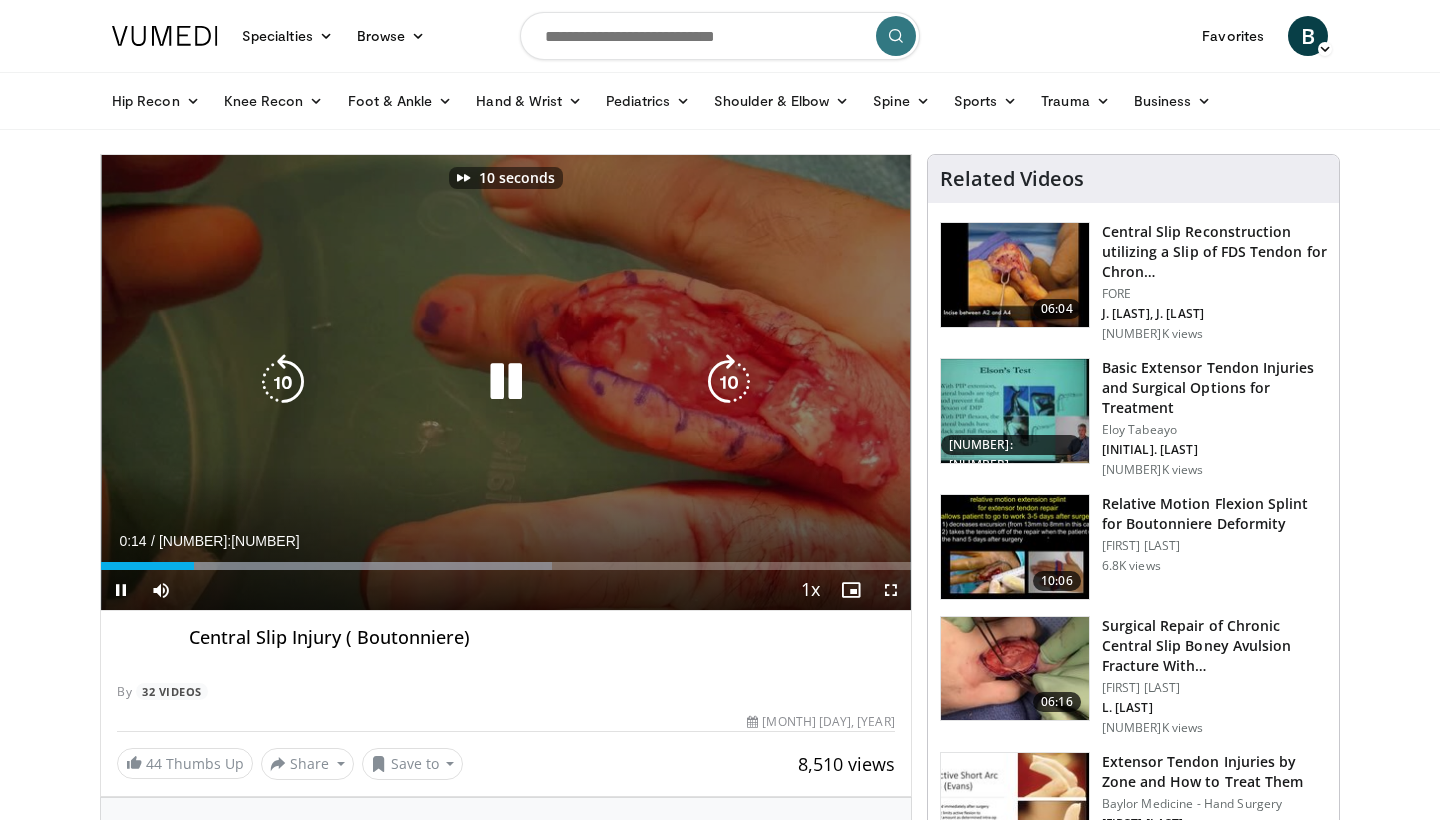 click at bounding box center (729, 382) 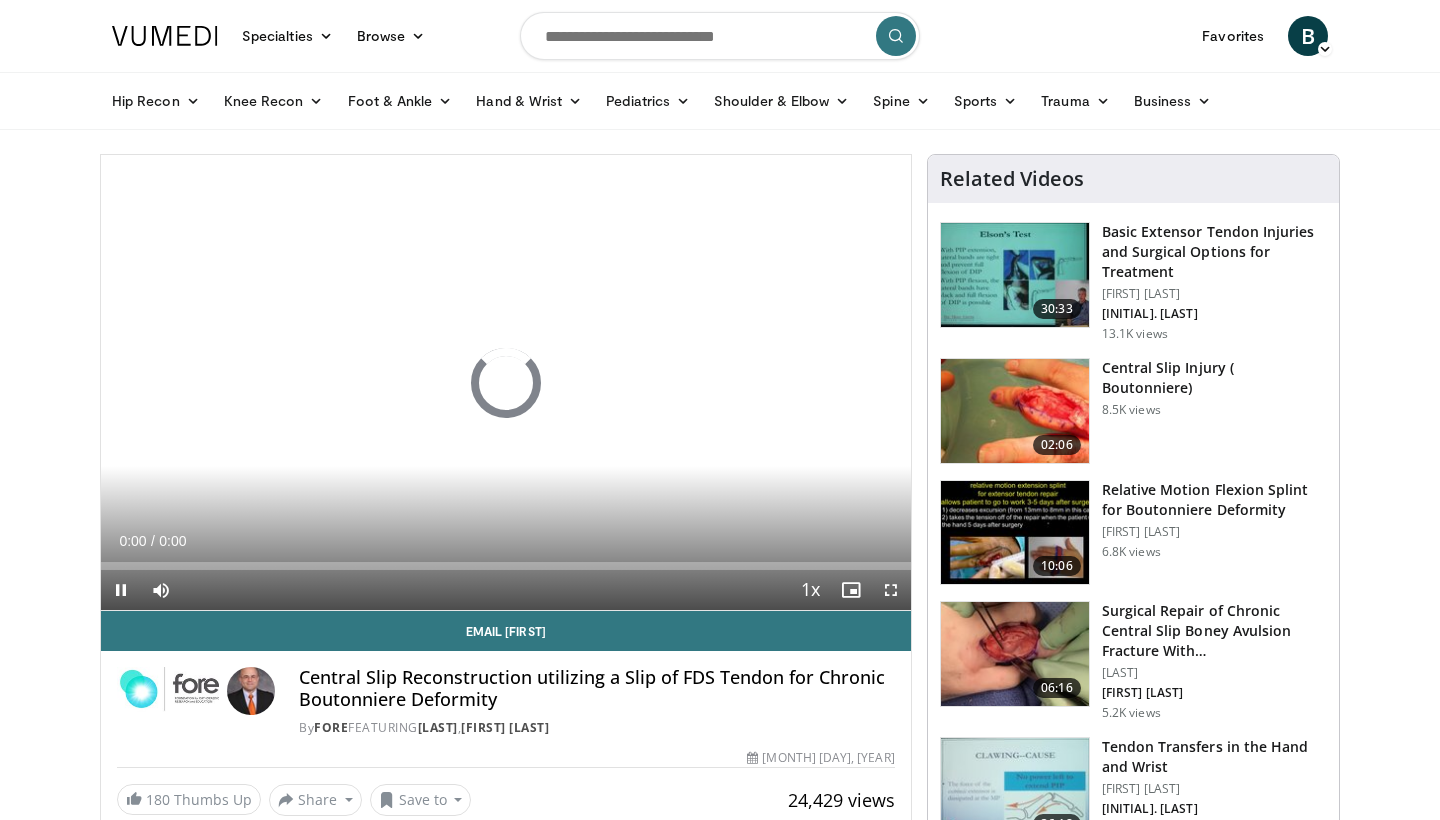 scroll, scrollTop: 0, scrollLeft: 0, axis: both 